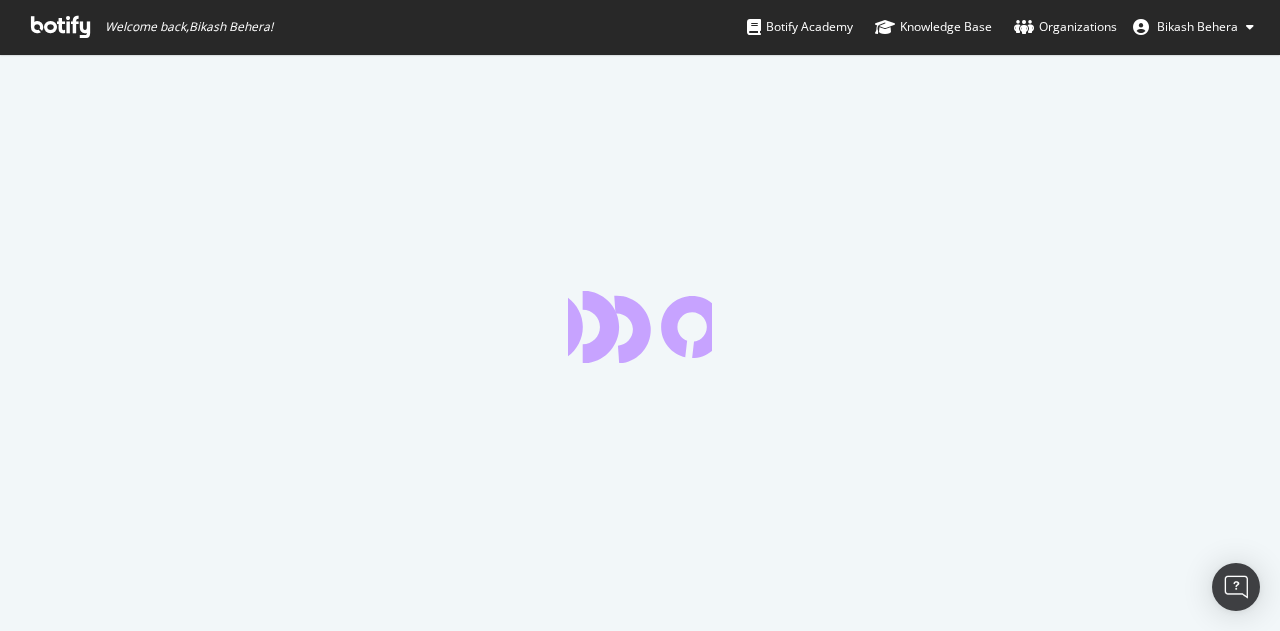 scroll, scrollTop: 0, scrollLeft: 0, axis: both 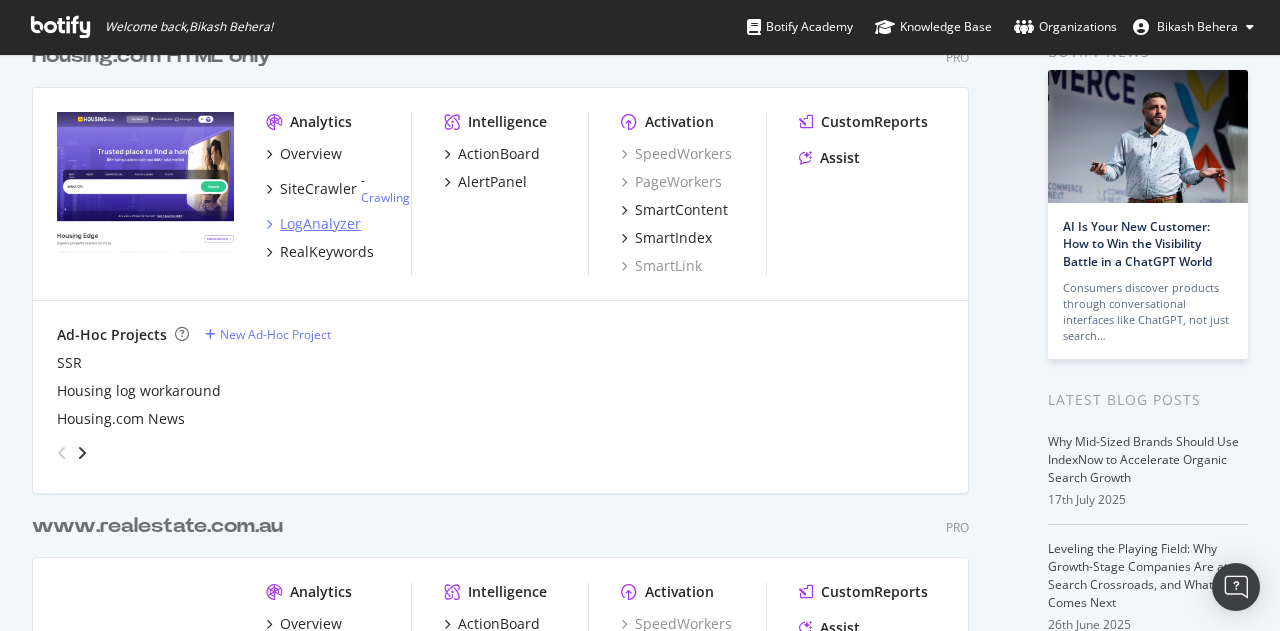 click on "LogAnalyzer" at bounding box center [320, 224] 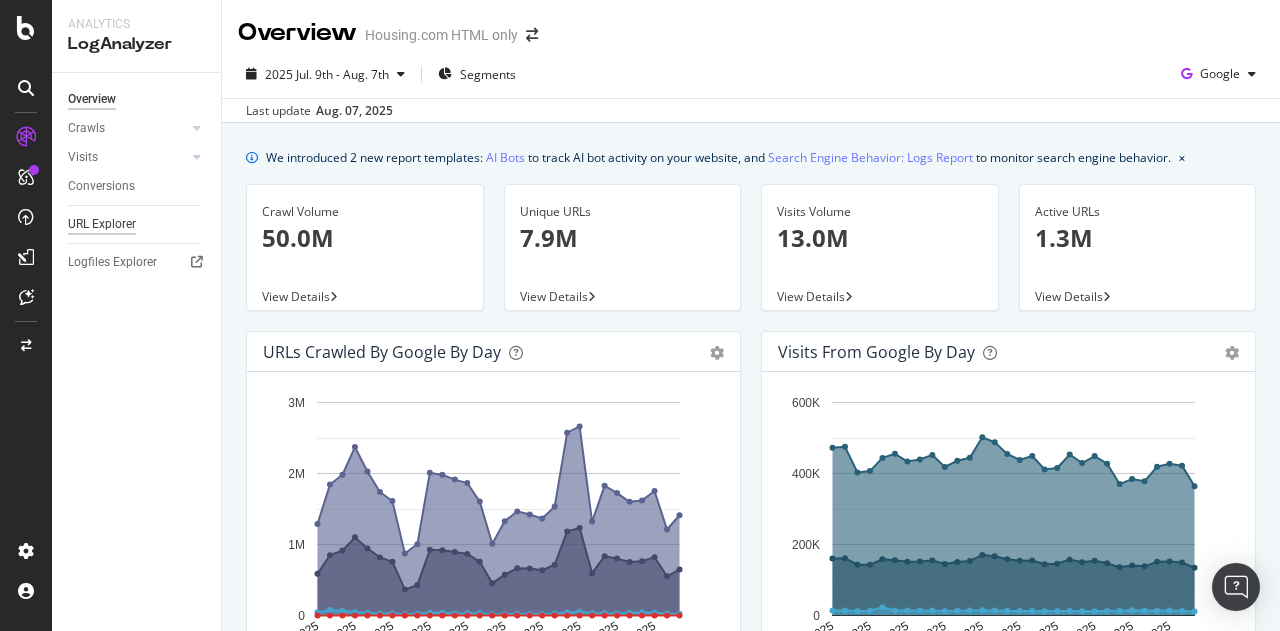 click on "URL Explorer" at bounding box center [102, 224] 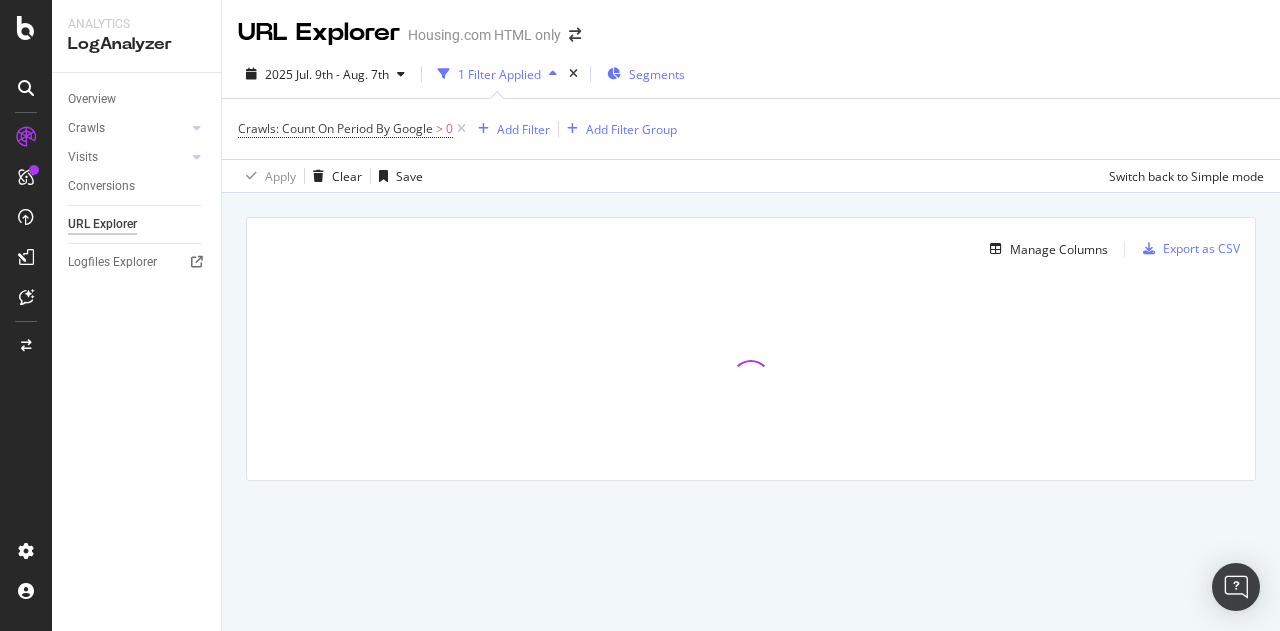 click on "Segments" at bounding box center [657, 74] 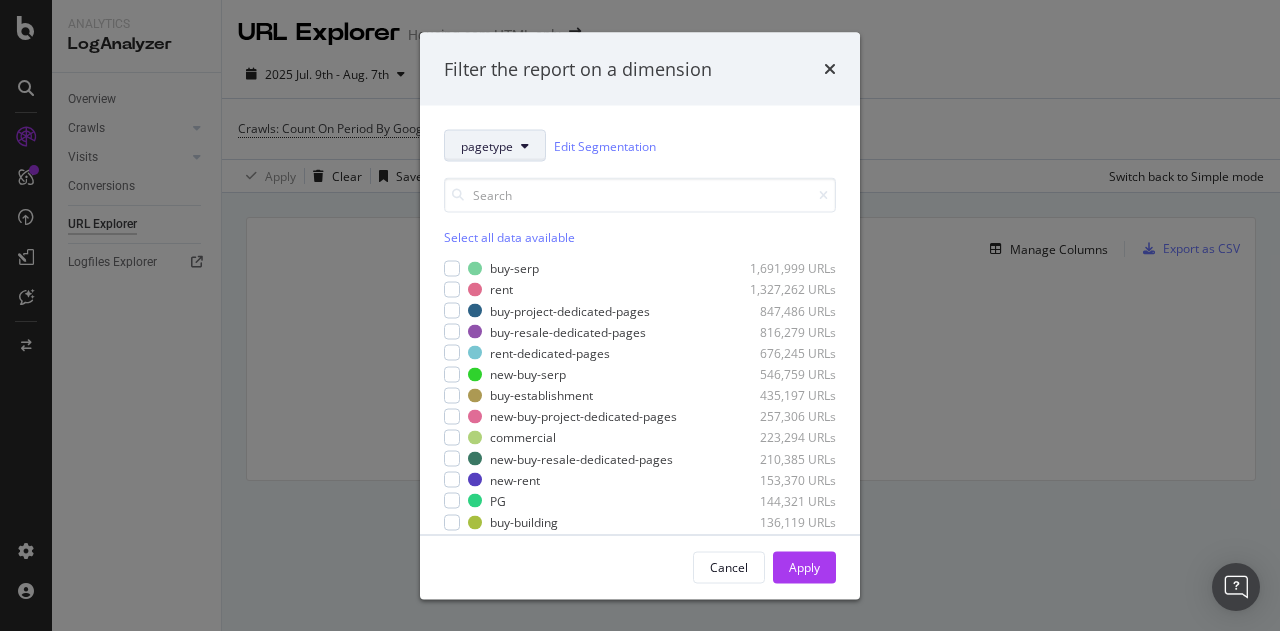 click on "pagetype" at bounding box center (495, 146) 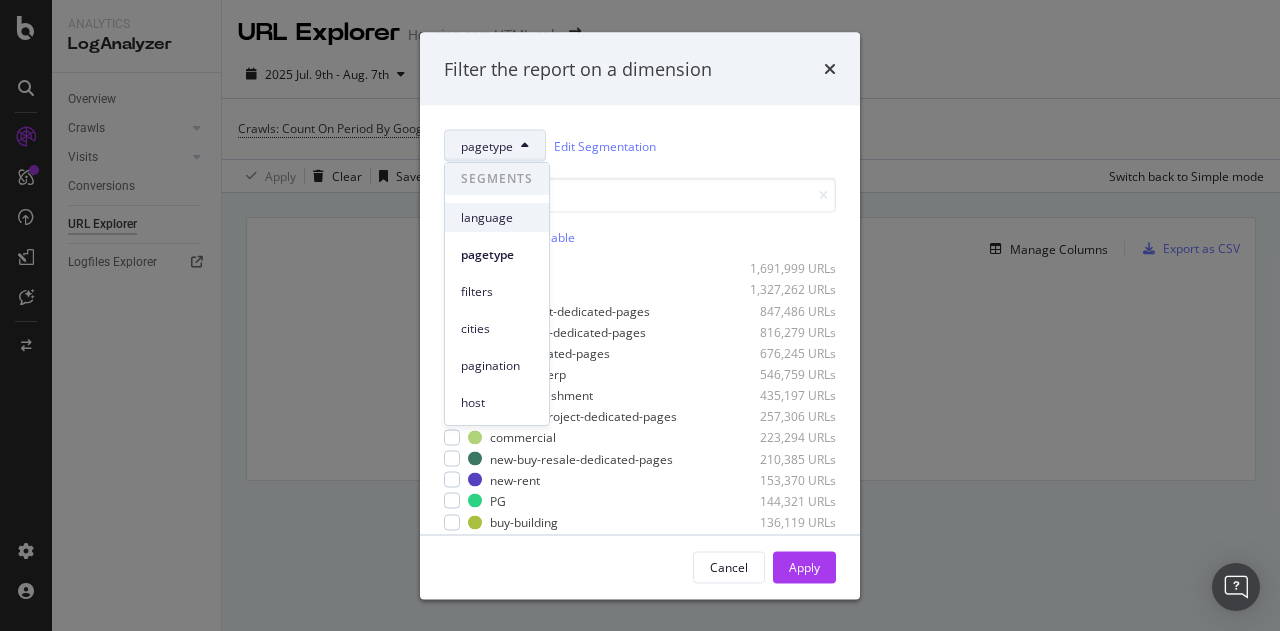 click on "language" at bounding box center (497, 218) 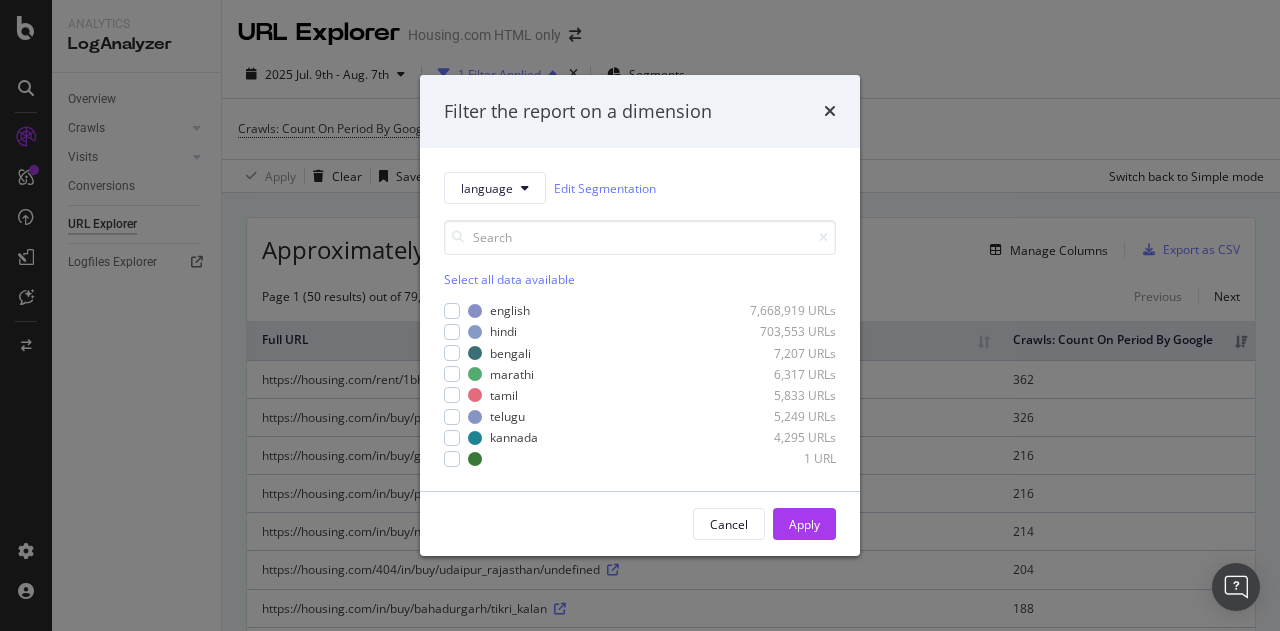 click on "Select all data available" at bounding box center (640, 279) 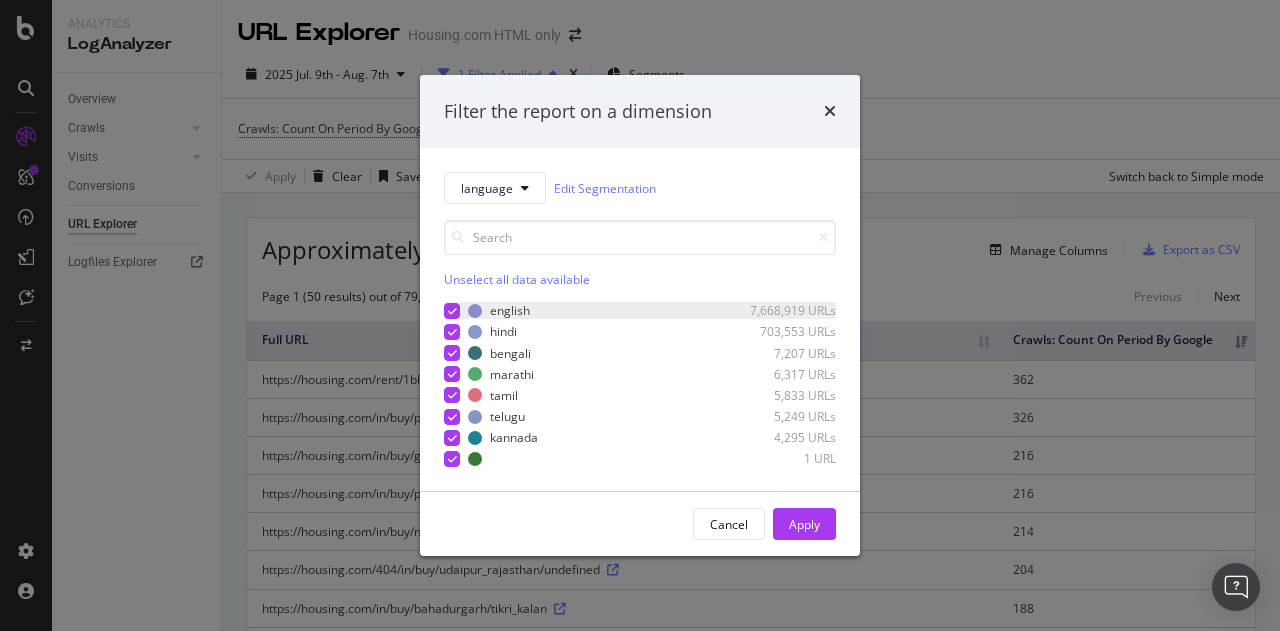 click at bounding box center (452, 311) 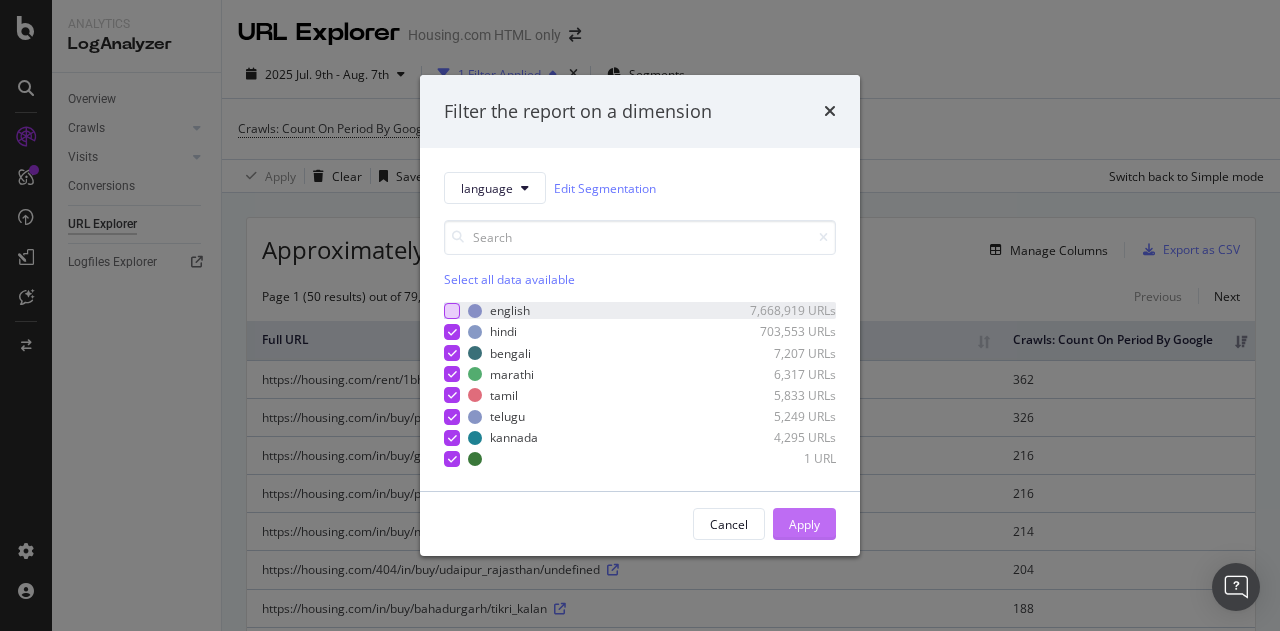 click on "Apply" at bounding box center [804, 524] 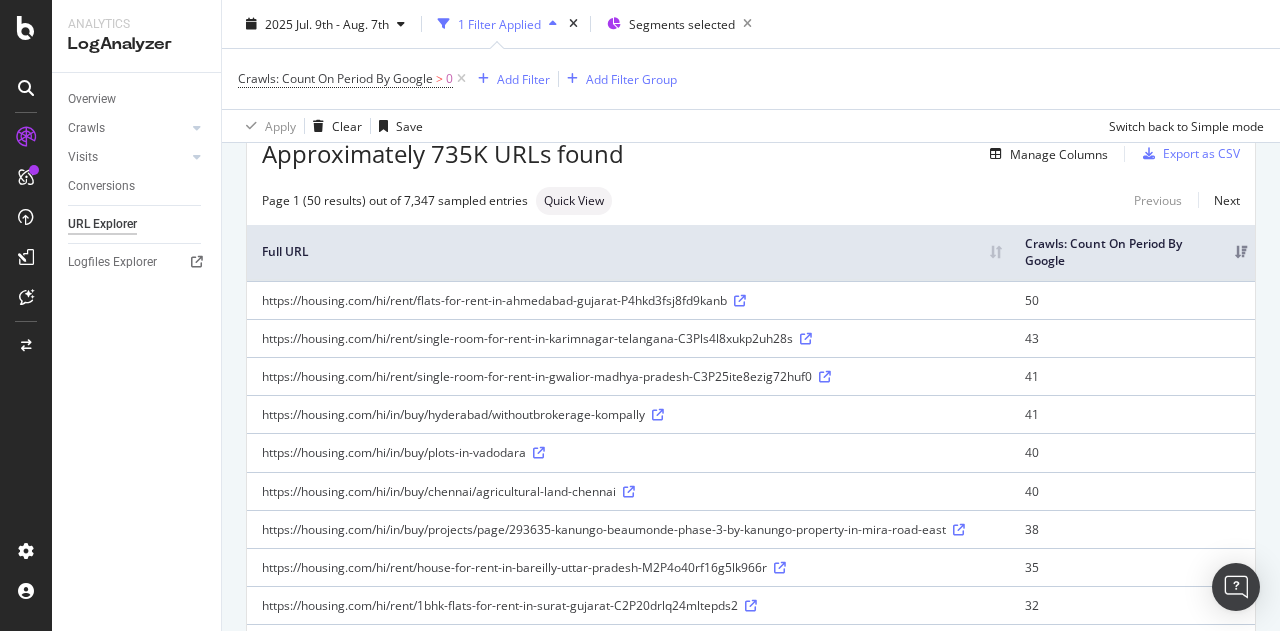 scroll, scrollTop: 0, scrollLeft: 0, axis: both 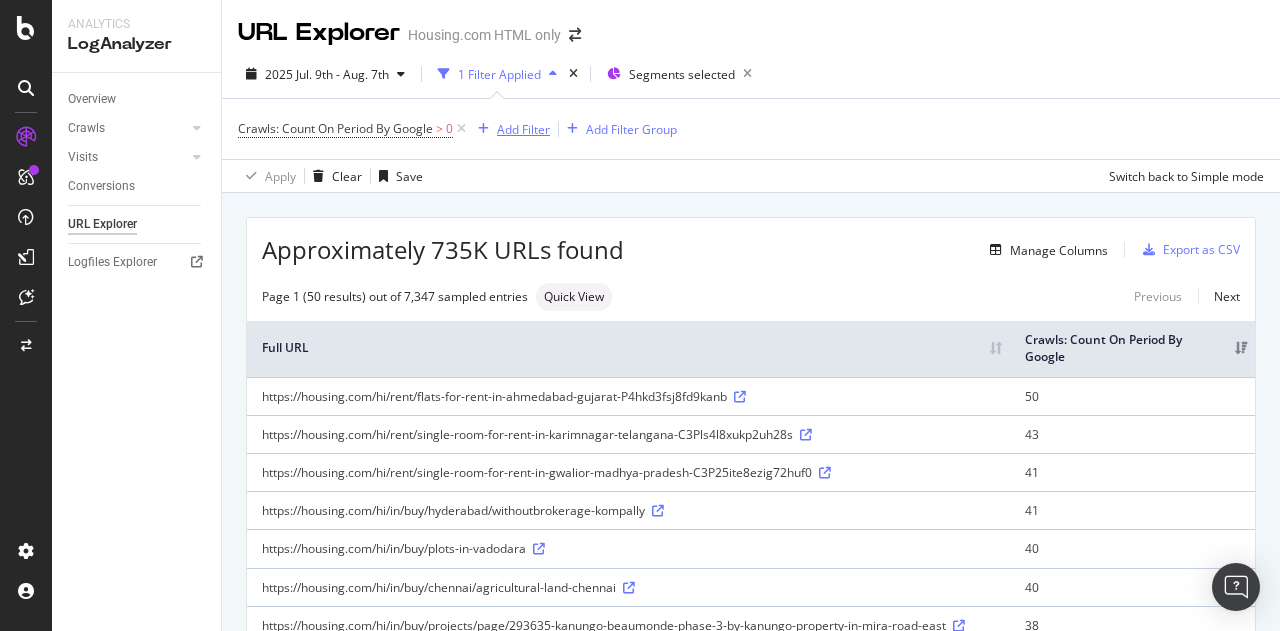 click on "Add Filter" at bounding box center [523, 129] 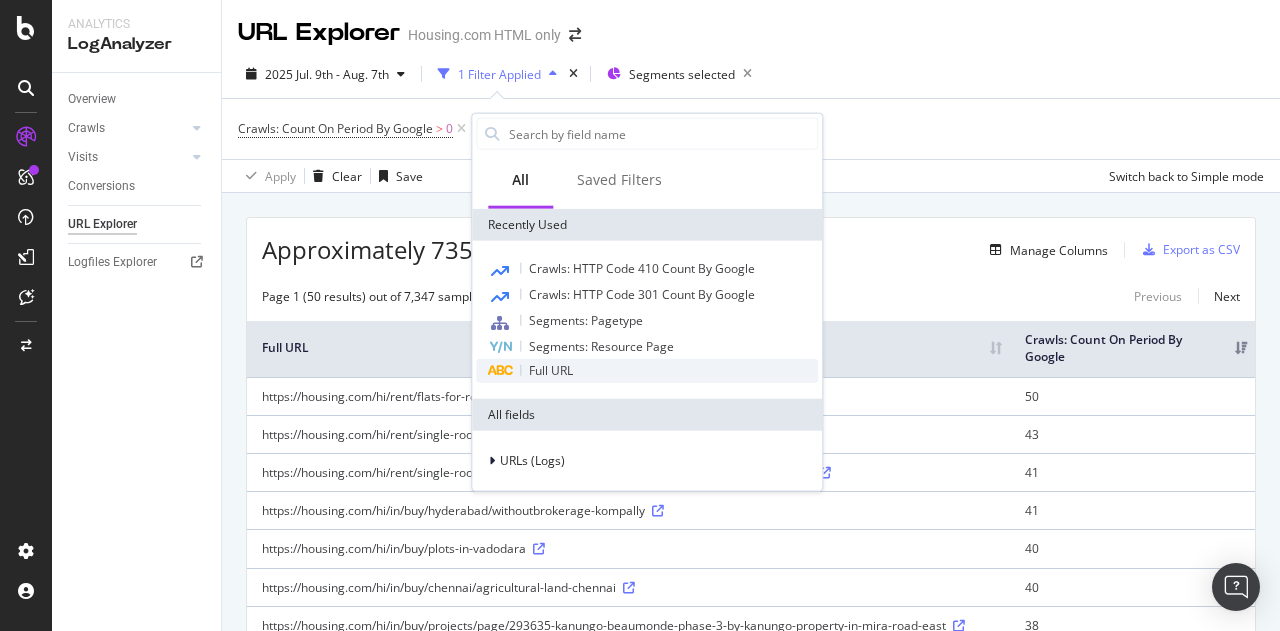 click on "Full URL" at bounding box center [551, 370] 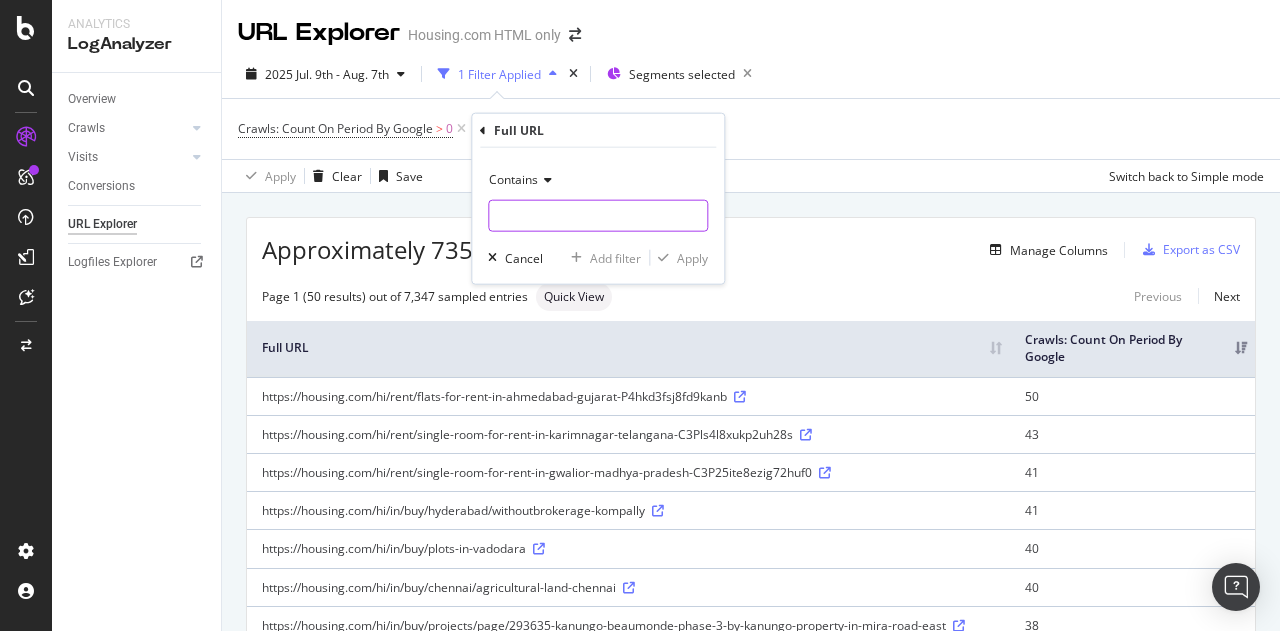 click at bounding box center (598, 216) 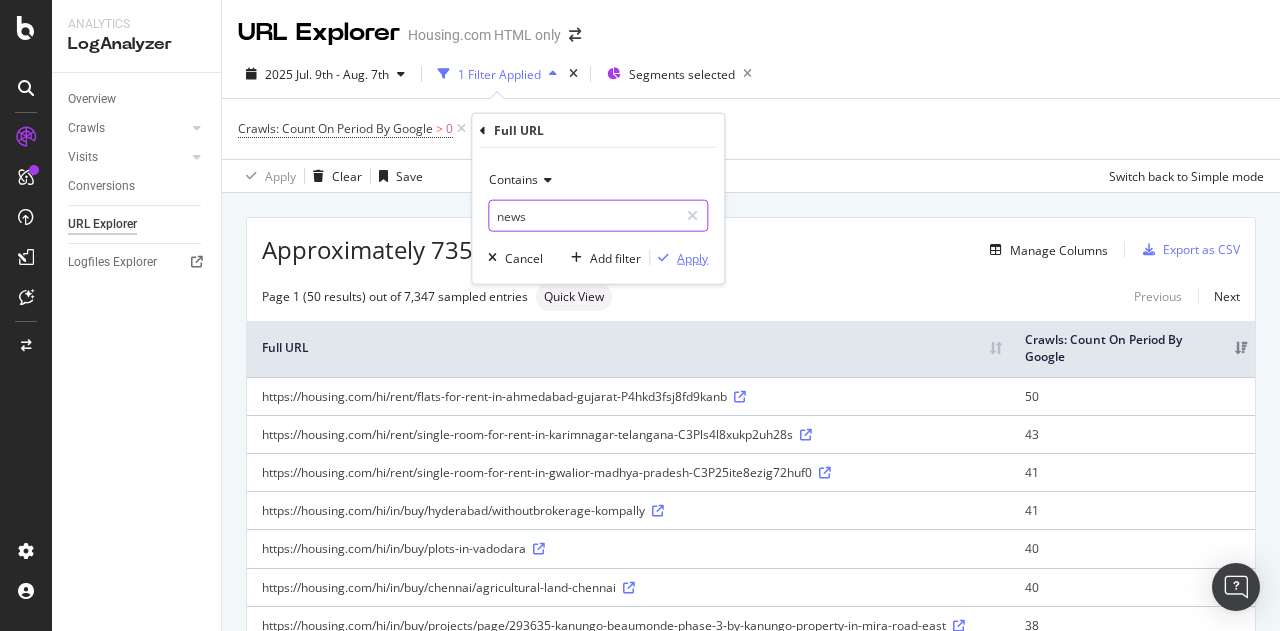 type on "news" 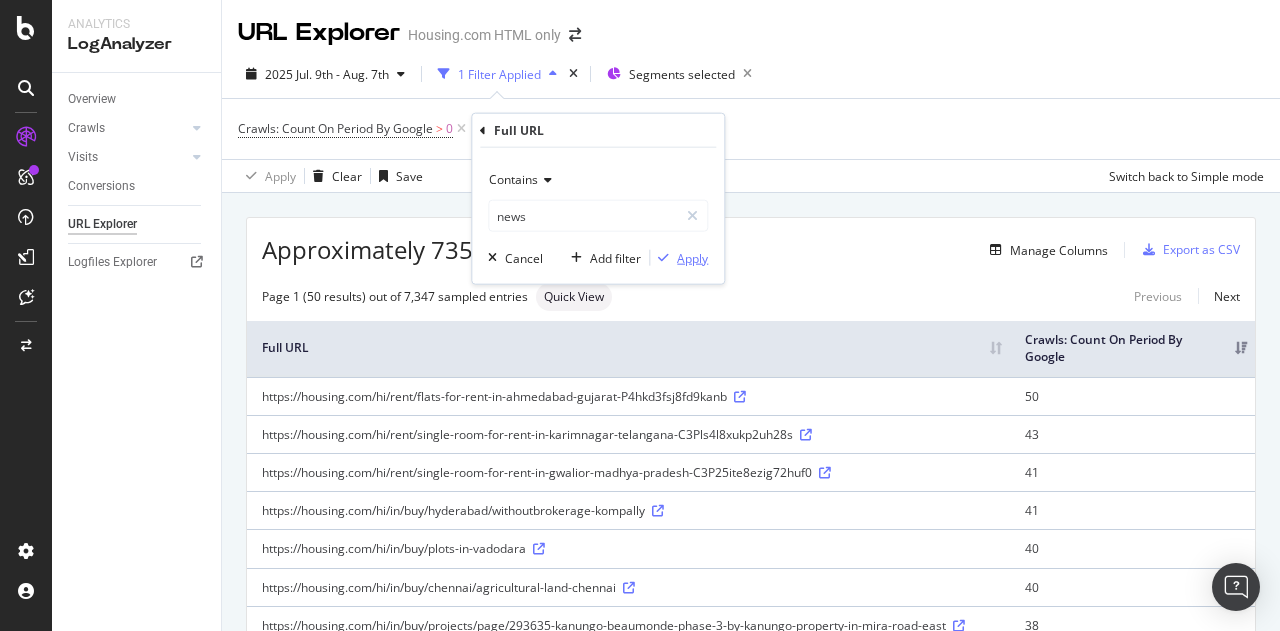 click on "Apply" at bounding box center (692, 257) 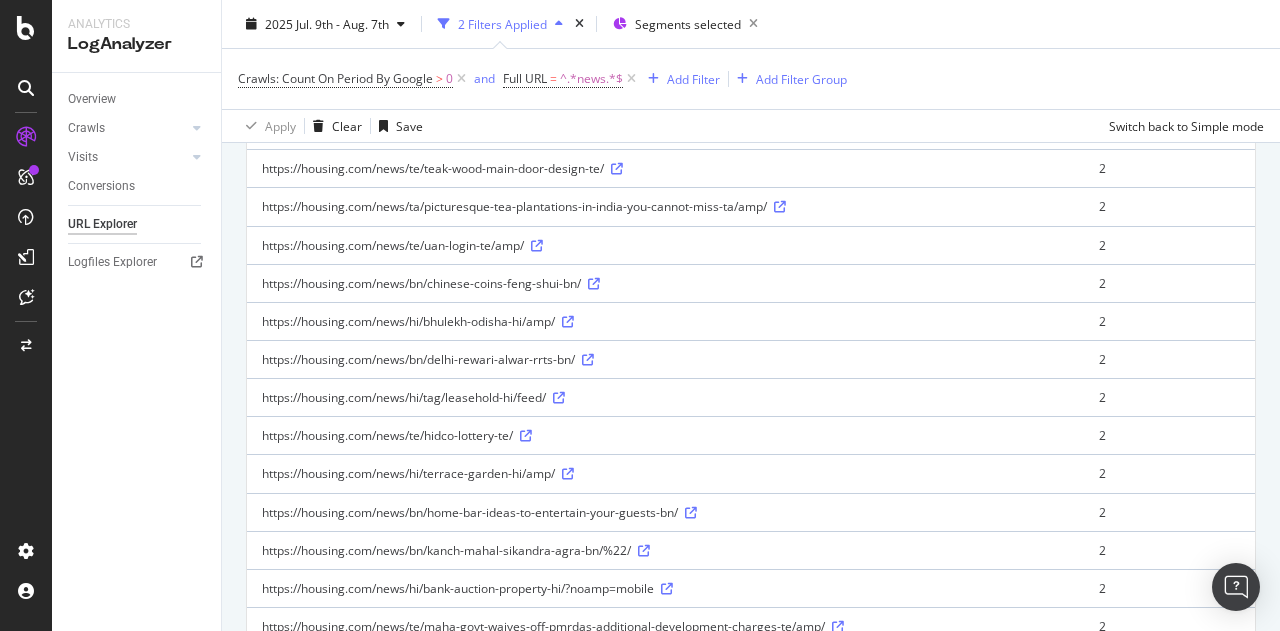 scroll, scrollTop: 612, scrollLeft: 0, axis: vertical 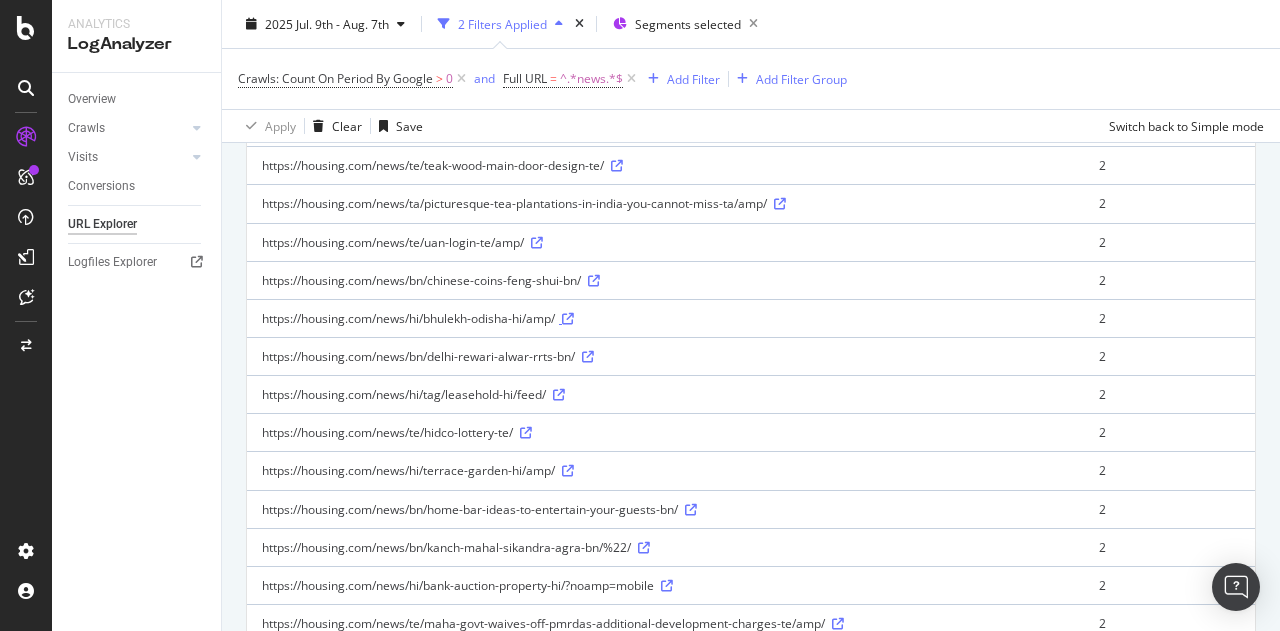 click at bounding box center [568, 319] 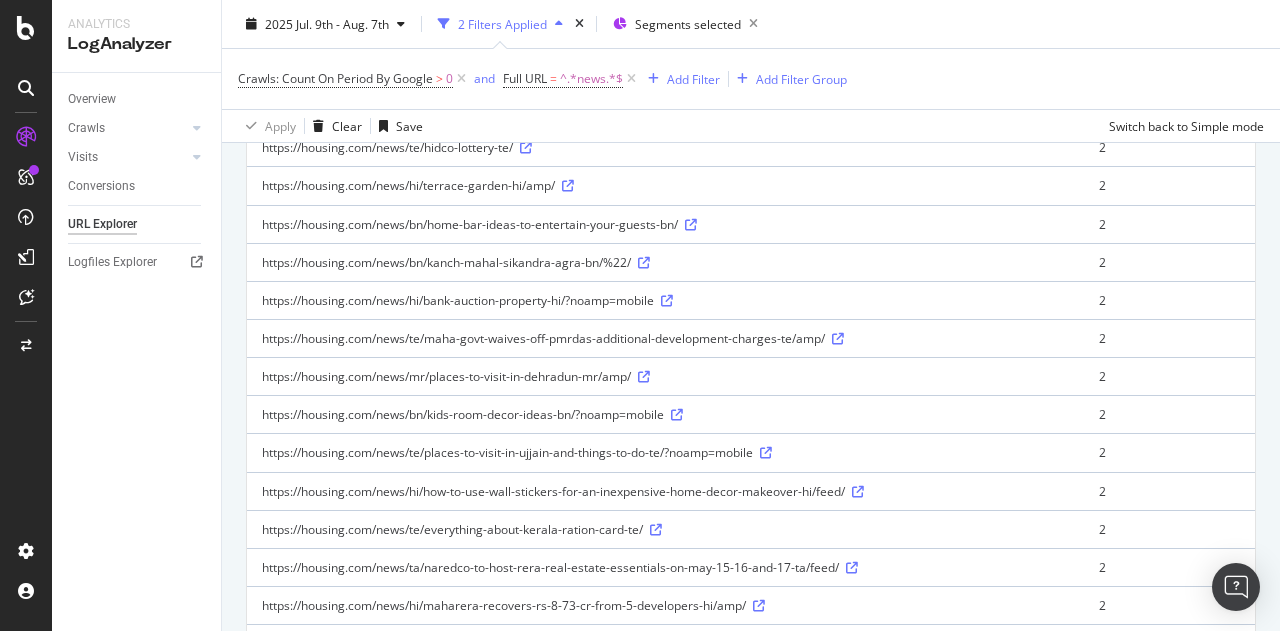 scroll, scrollTop: 898, scrollLeft: 0, axis: vertical 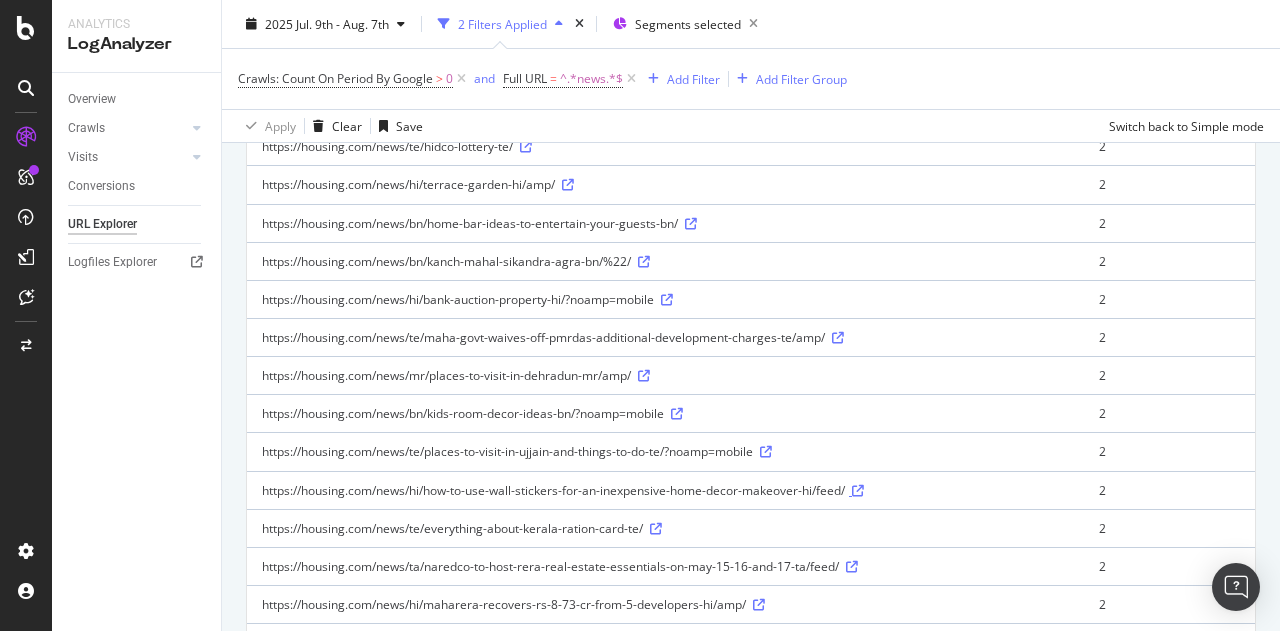 click at bounding box center [858, 491] 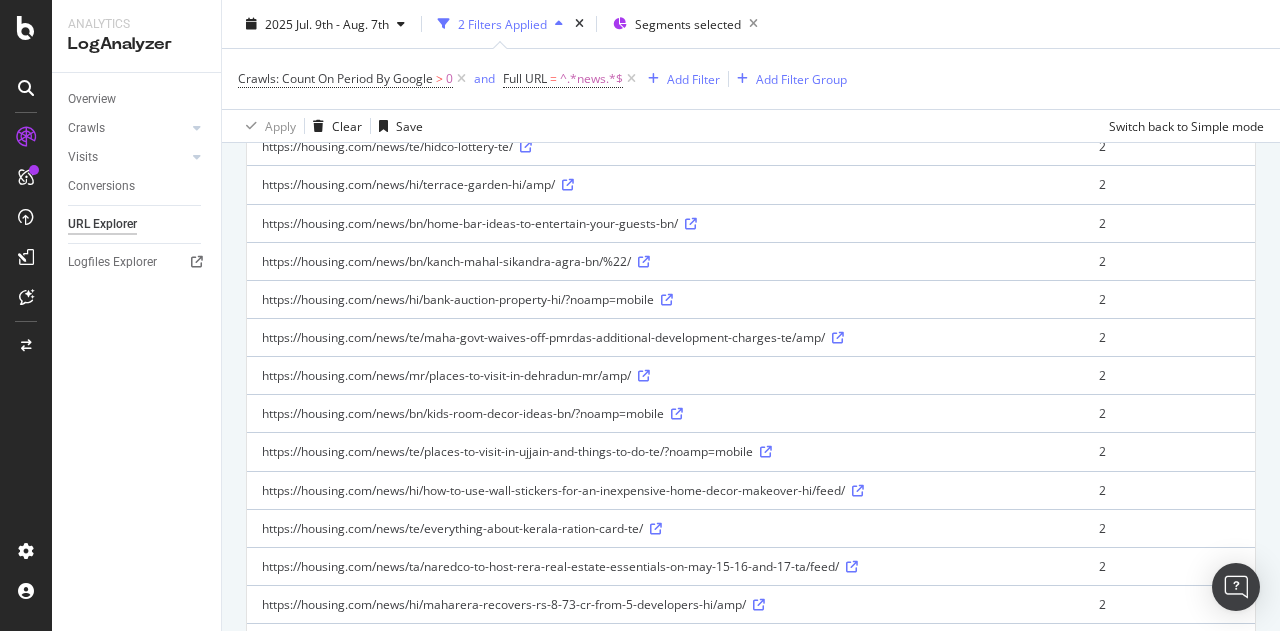 drag, startPoint x: 260, startPoint y: 555, endPoint x: 838, endPoint y: 554, distance: 578.00085 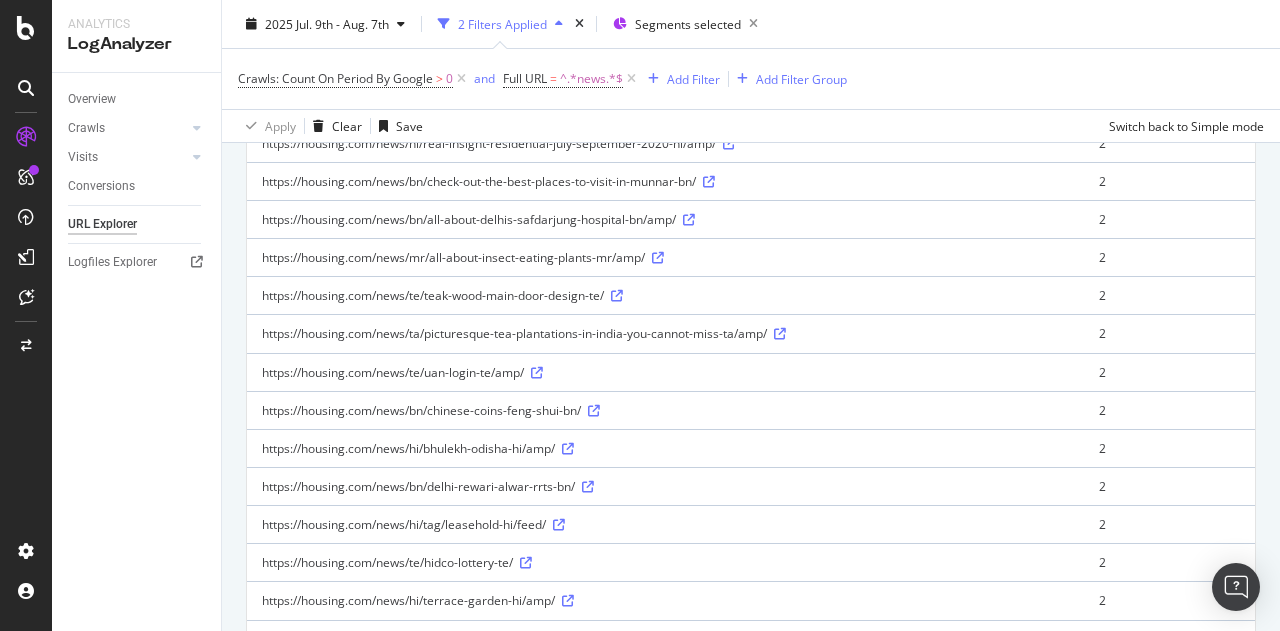 scroll, scrollTop: 0, scrollLeft: 0, axis: both 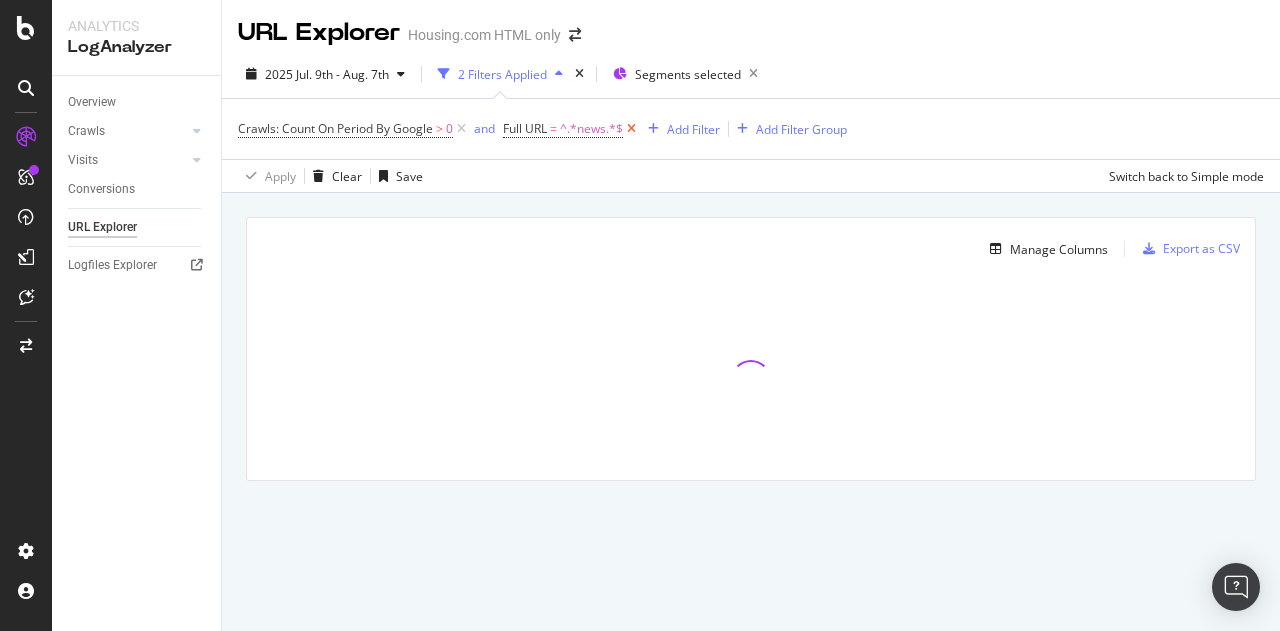 click at bounding box center (631, 129) 